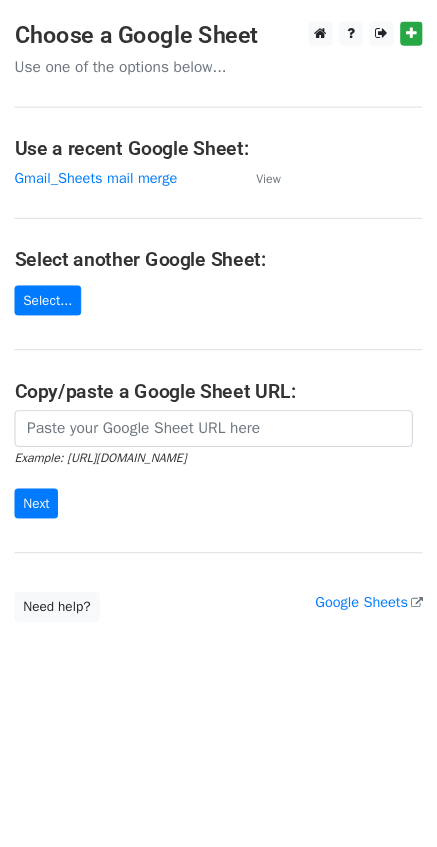 scroll, scrollTop: 0, scrollLeft: 0, axis: both 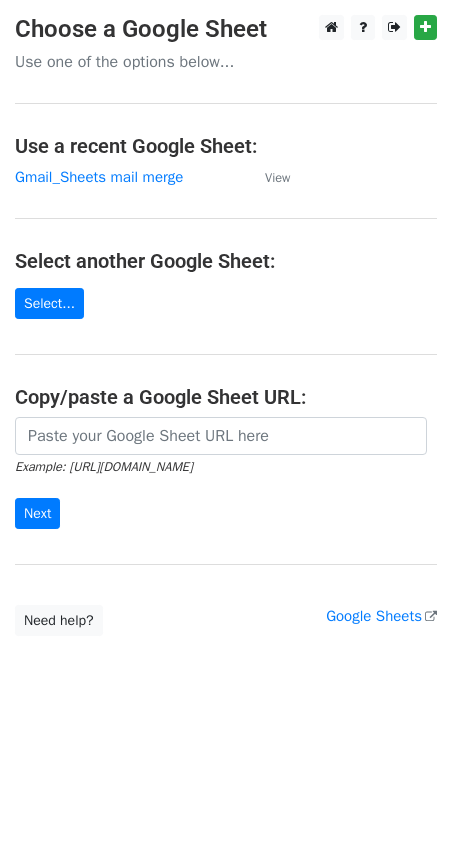 click on "Use one of the options below..." at bounding box center [226, 62] 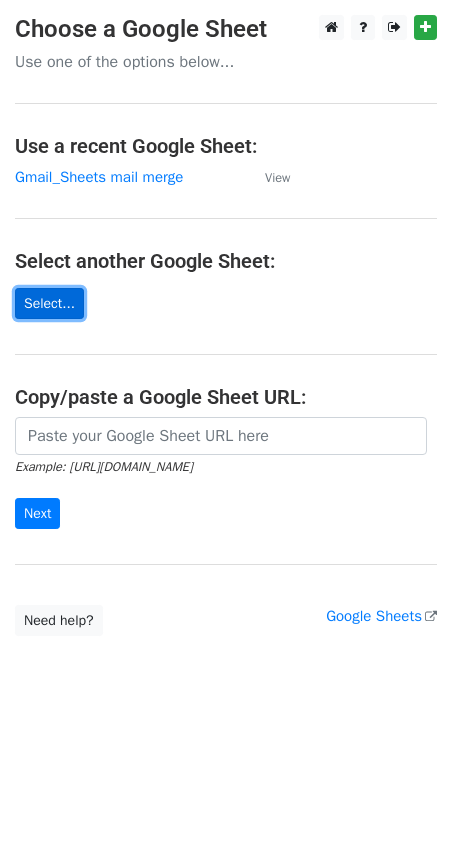 click on "Select..." at bounding box center (49, 303) 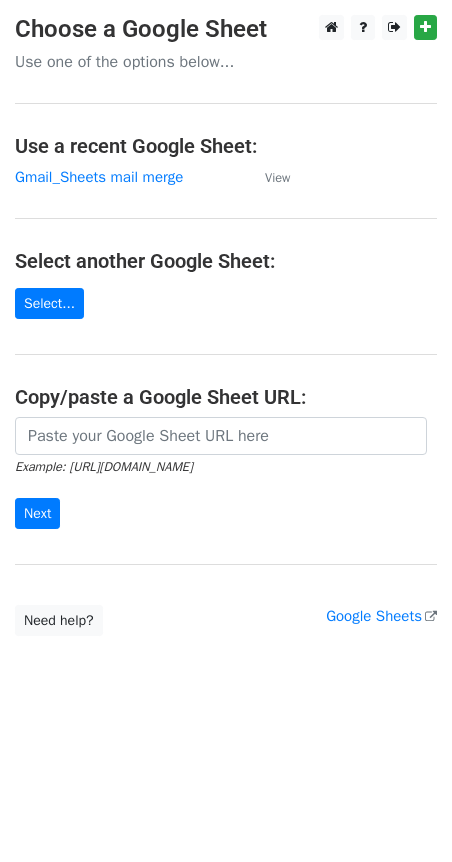 click on "Choose a Google Sheet
Use one of the options below...
Use a recent Google Sheet:
Gmail_Sheets mail merge
View
Select another Google Sheet:
Select...
Copy/paste a Google Sheet URL:
Example:
https://docs.google.com/spreadsheets/d/abc/edit
Next
Google Sheets
Need help?
Help
×
Why do I need to copy/paste a Google Sheet URL?
Normally, MergeMail would show you a list of your Google Sheets to choose from, but because you didn't allow MergeMail access to your Google Drive, it cannot show you a list of your Google Sheets. You can read more about permissions in our  support pages .
If you'd like to see a list of your Google Sheets, you'll need to  sign out of MergeMail  and then sign back in and allow access to your Google Drive.
Are your recipients in a CSV or Excel file?
Import your CSV or Excel file into a Google Sheet  then try again.
Need help with something else?" at bounding box center [226, 365] 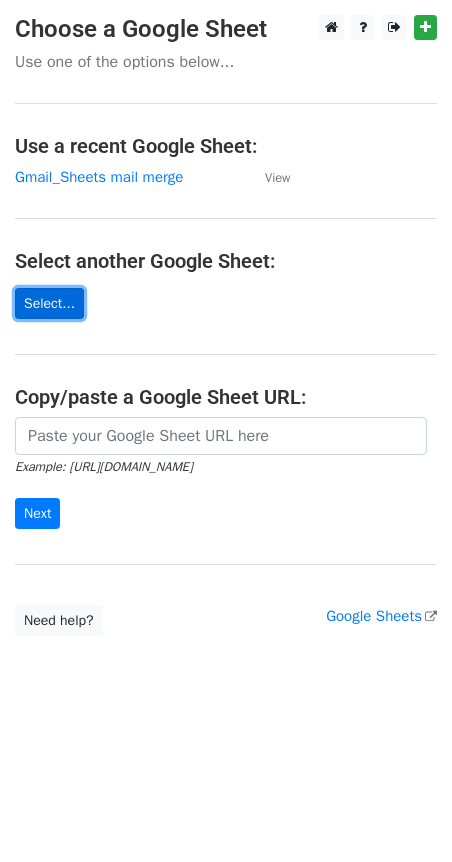 click on "Select..." at bounding box center [49, 303] 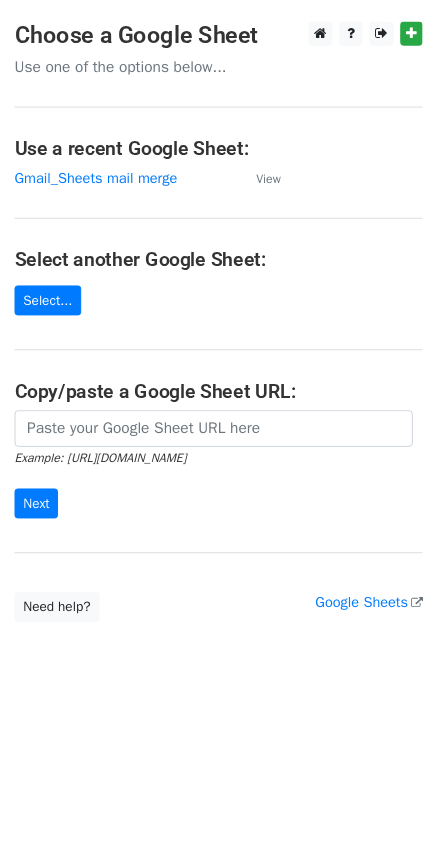 scroll, scrollTop: 0, scrollLeft: 0, axis: both 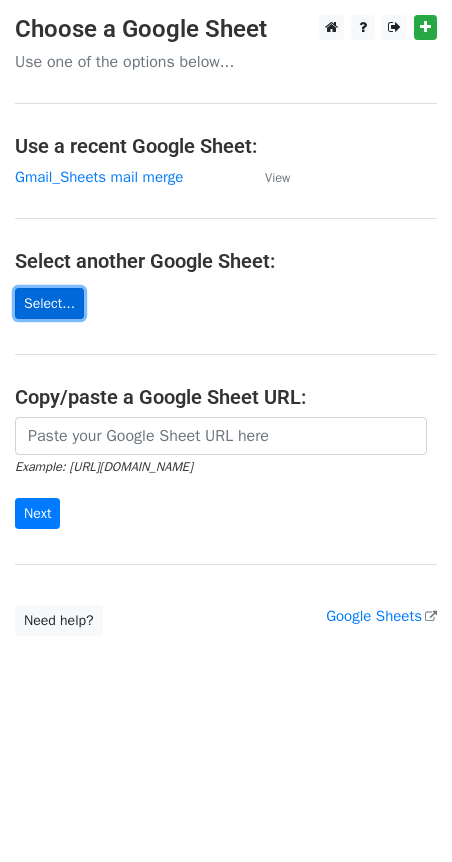 click on "Select..." at bounding box center (49, 303) 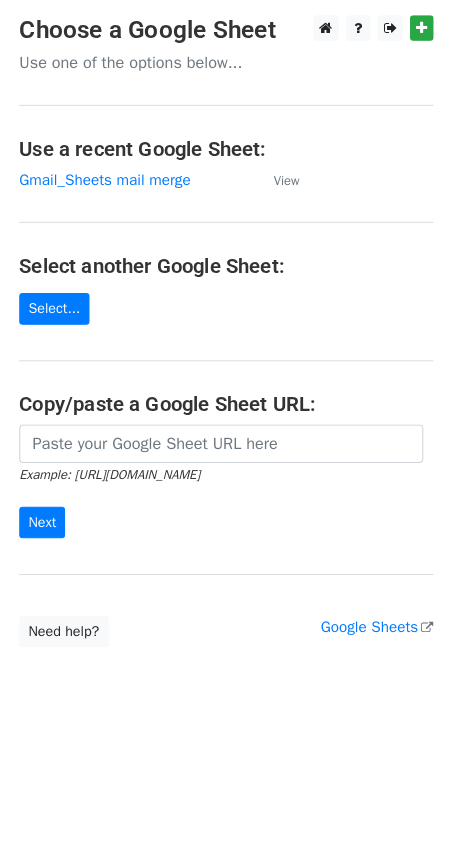 scroll, scrollTop: 0, scrollLeft: 0, axis: both 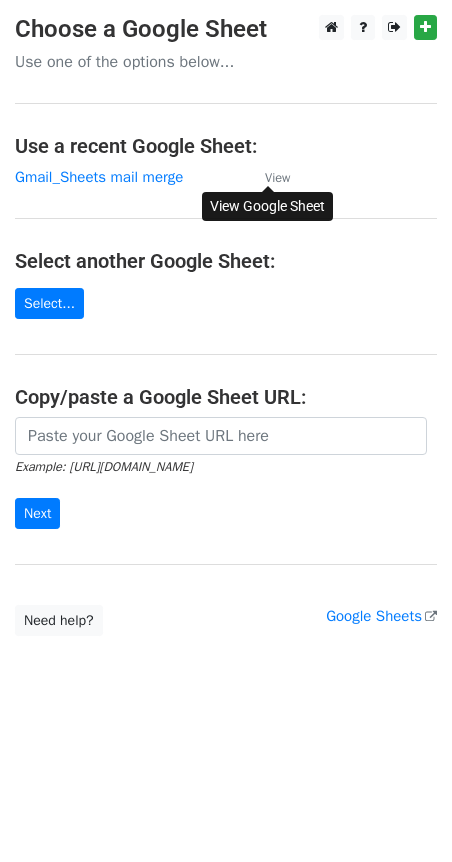 click on "View" at bounding box center (277, 178) 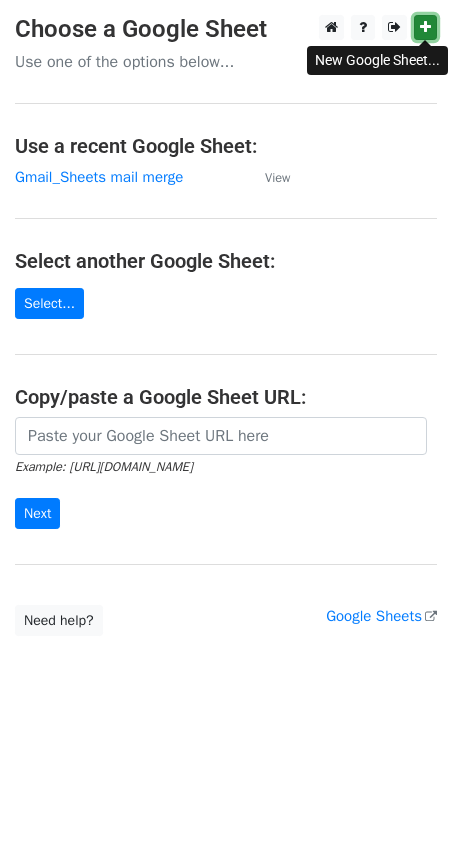 click at bounding box center [425, 27] 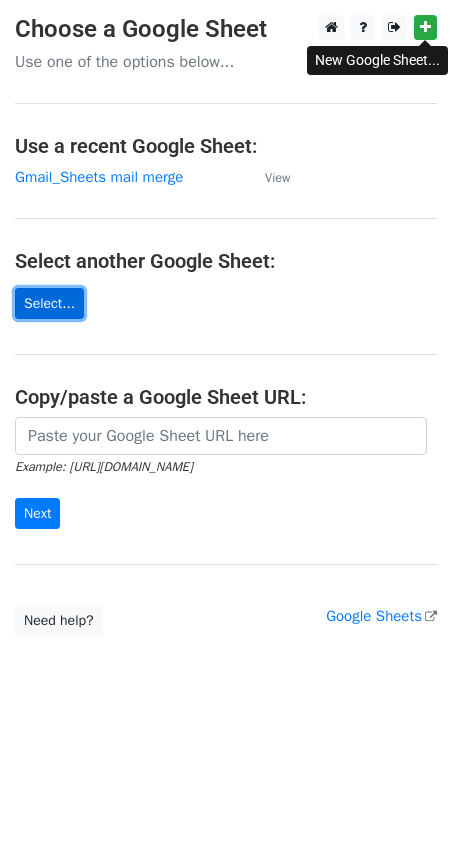 click on "Select..." at bounding box center (49, 303) 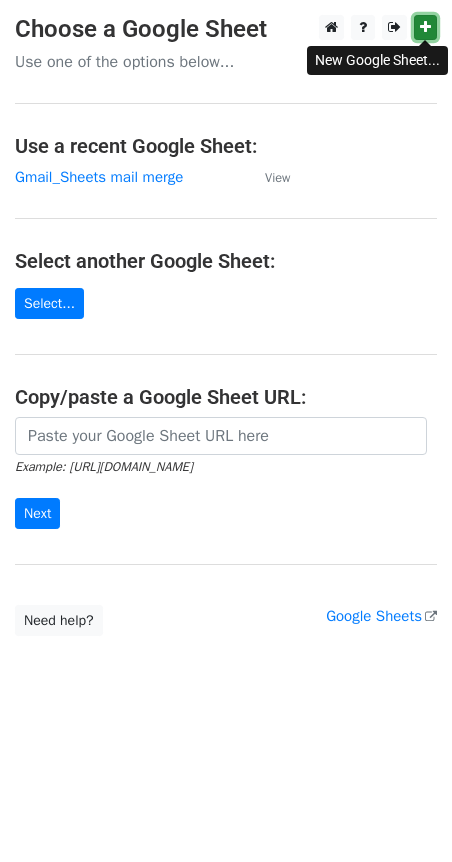 click at bounding box center [425, 27] 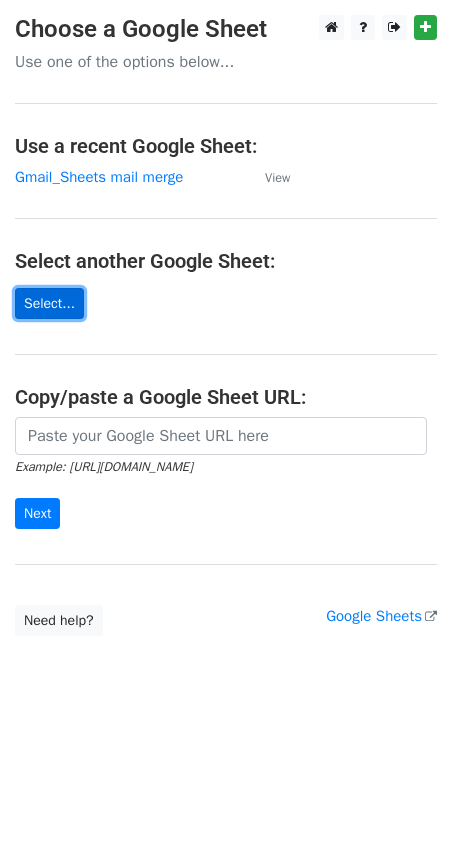 click on "Select..." at bounding box center (49, 303) 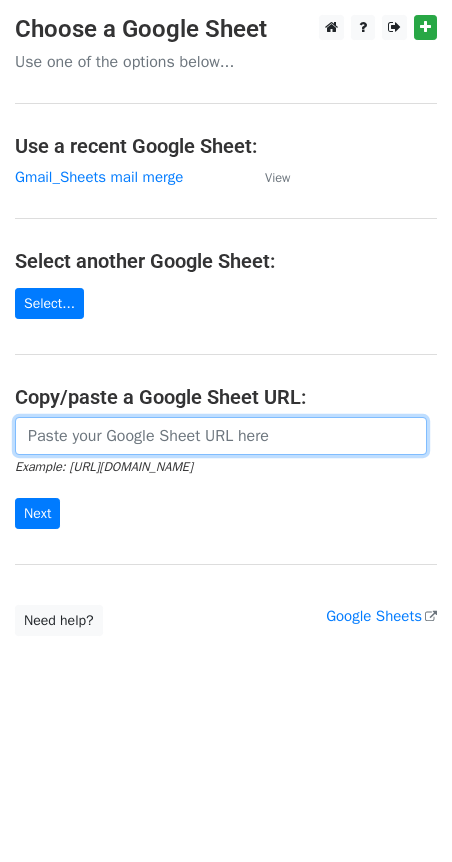 click at bounding box center (221, 436) 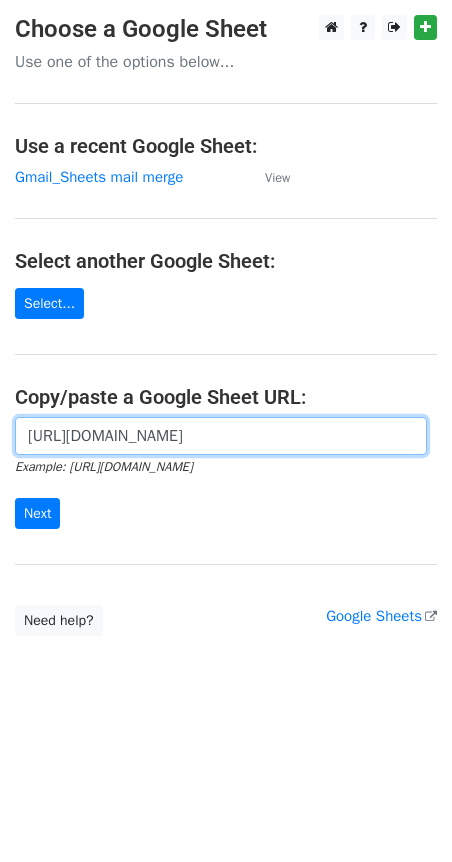 scroll, scrollTop: 0, scrollLeft: 495, axis: horizontal 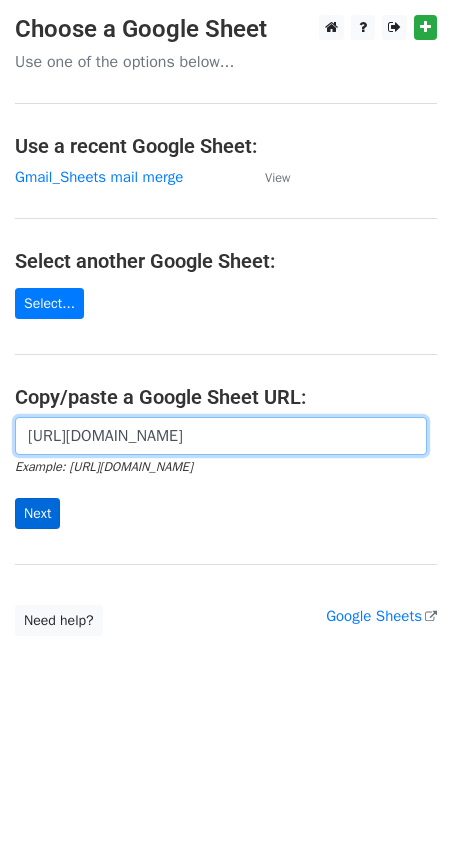 type on "https://docs.google.com/spreadsheets/d/1l6tD64beBnSMqNlcaQ9bLB0oQfCZG03GyPOySsKdPCo/edit?gid=0#gid=0" 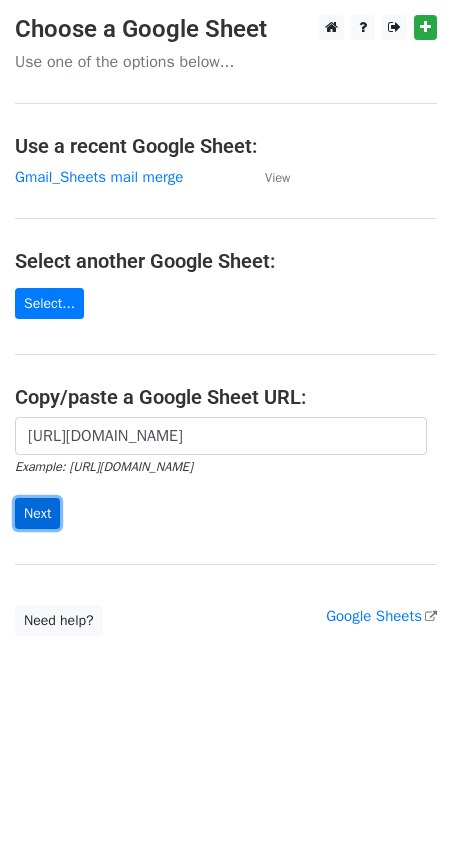 click on "Next" at bounding box center [37, 513] 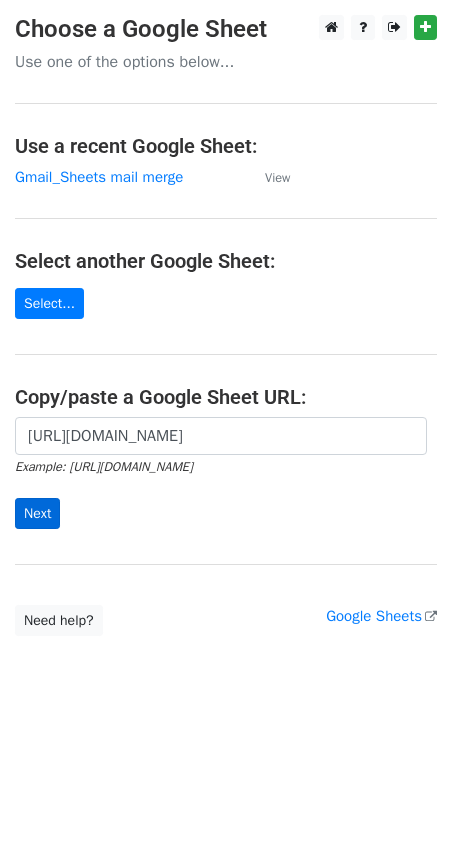 scroll, scrollTop: 0, scrollLeft: 0, axis: both 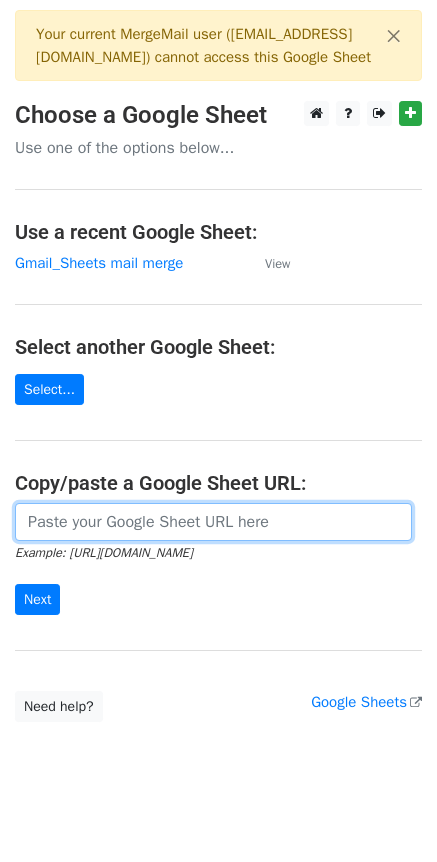 click at bounding box center (213, 522) 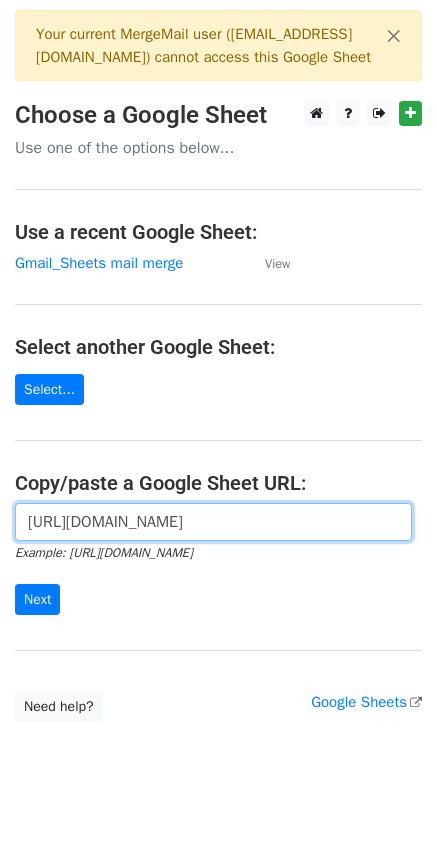 scroll, scrollTop: 0, scrollLeft: 543, axis: horizontal 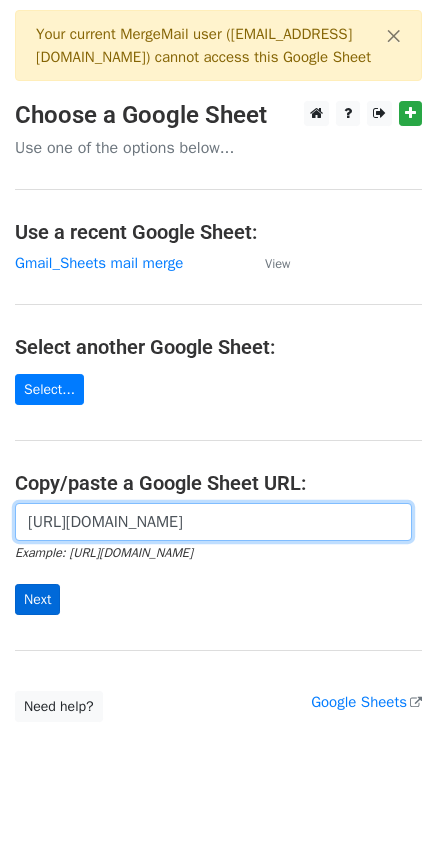type on "https://docs.google.com/spreadsheets/d/1zrxdHwAlmg8sBPPRcqRYL-XY-wZ25y_q/edit?gid=439491391#gid=439491391" 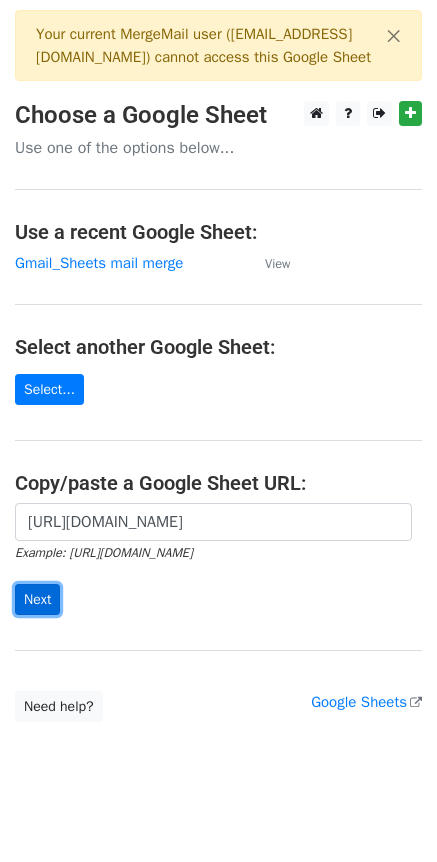 click on "Next" at bounding box center [37, 599] 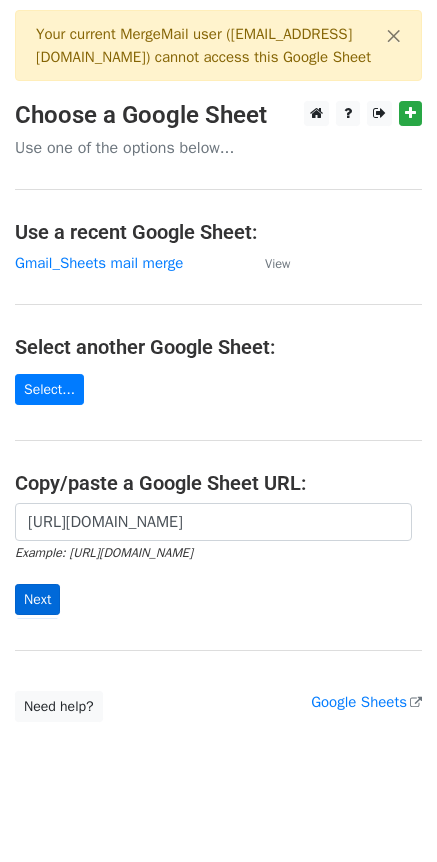 scroll, scrollTop: 0, scrollLeft: 0, axis: both 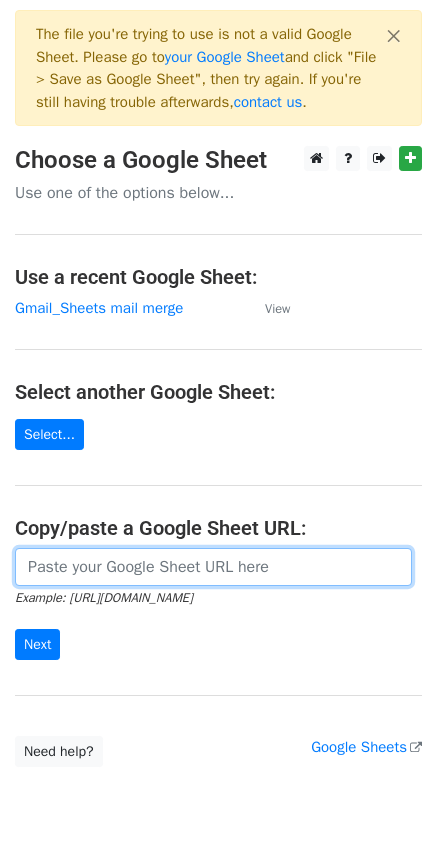 click at bounding box center (213, 567) 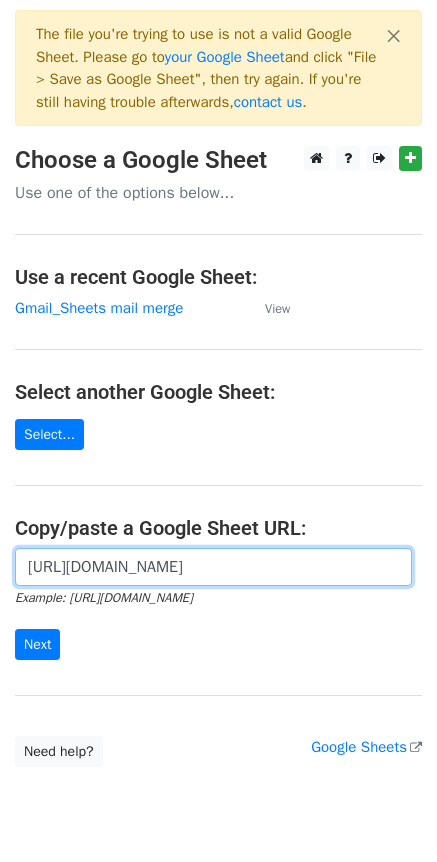 scroll, scrollTop: 0, scrollLeft: 637, axis: horizontal 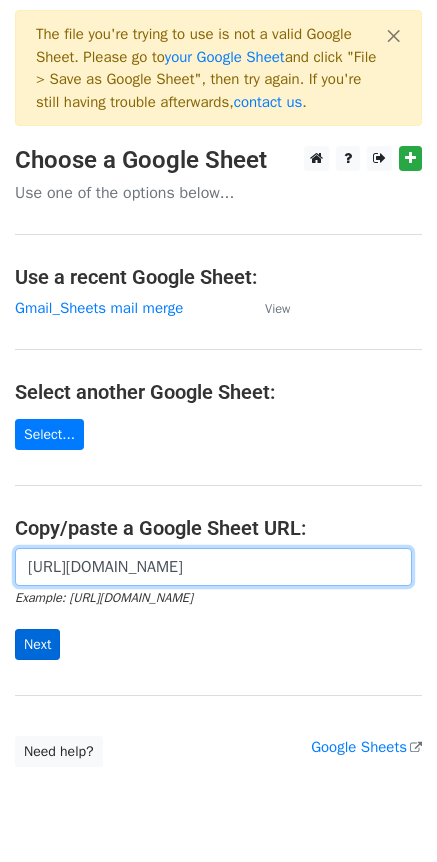 type on "[URL][DOMAIN_NAME]" 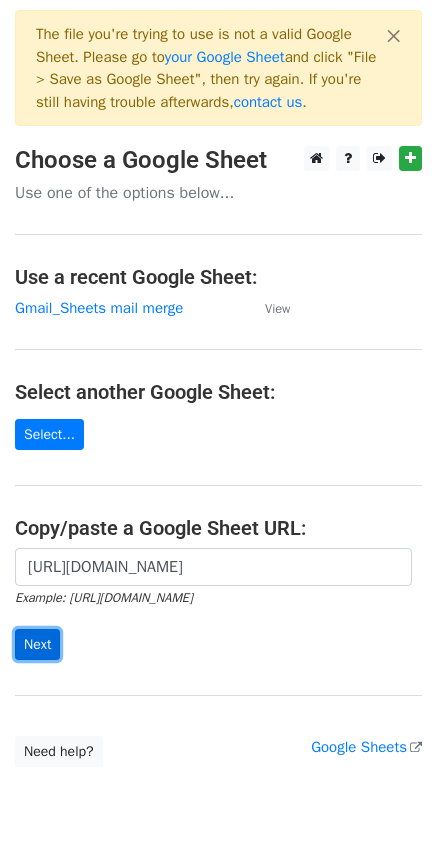 click on "Next" at bounding box center (37, 644) 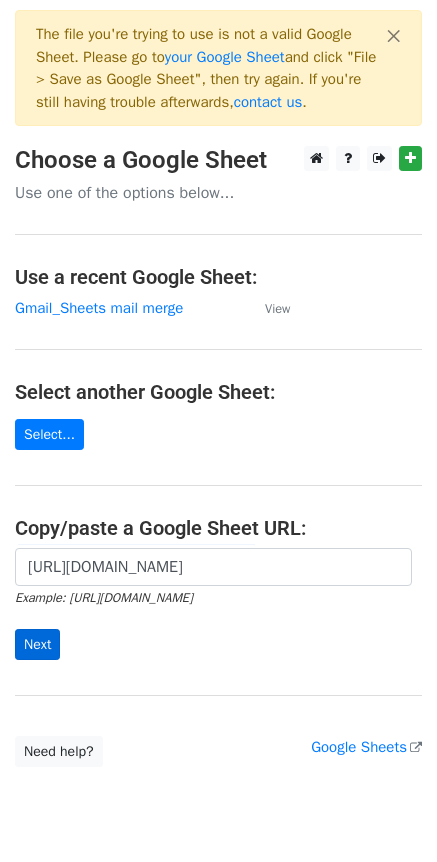 scroll, scrollTop: 0, scrollLeft: 0, axis: both 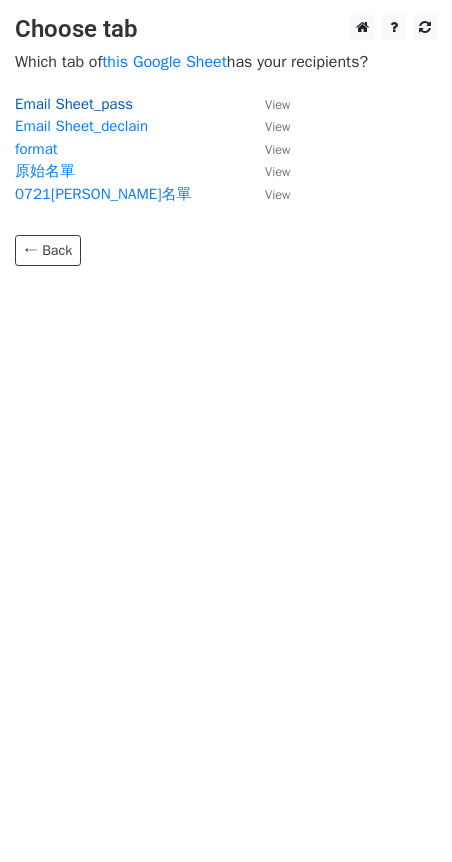 click on "Email Sheet_pass" at bounding box center [74, 104] 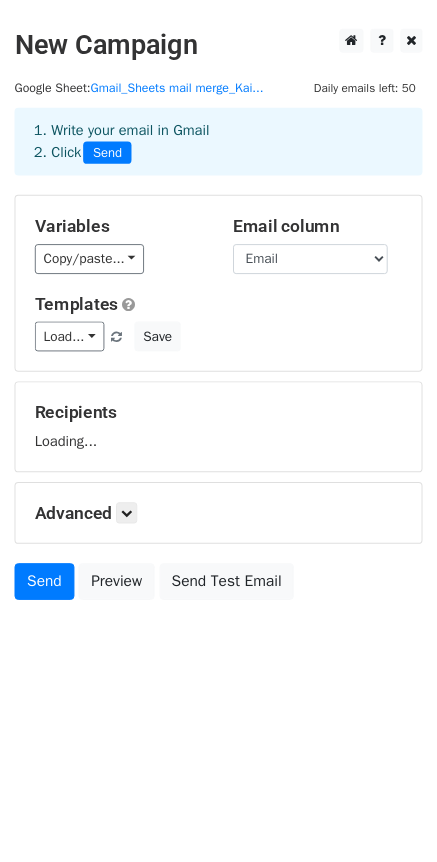 scroll, scrollTop: 0, scrollLeft: 0, axis: both 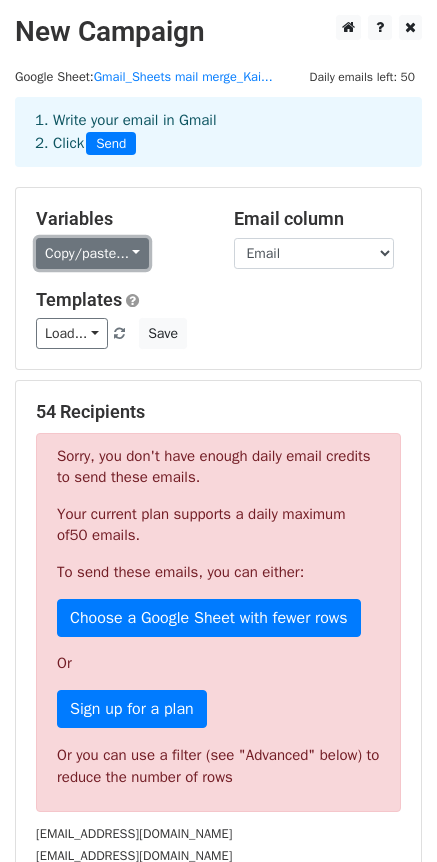 click on "Copy/paste..." at bounding box center [92, 253] 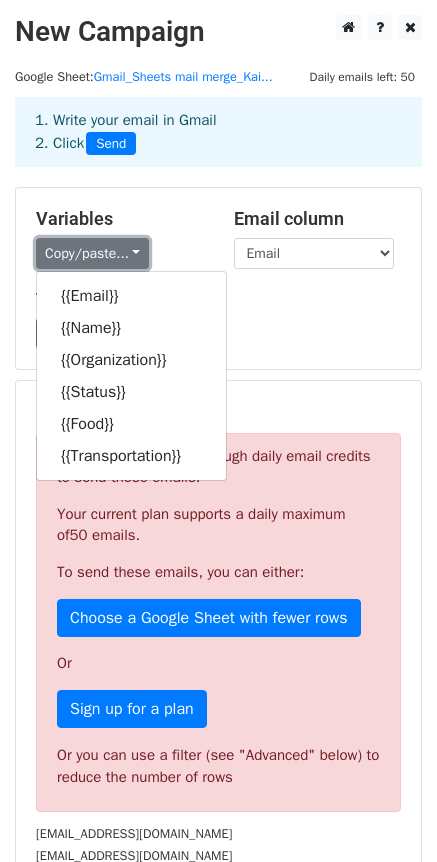 click on "Copy/paste..." at bounding box center (92, 253) 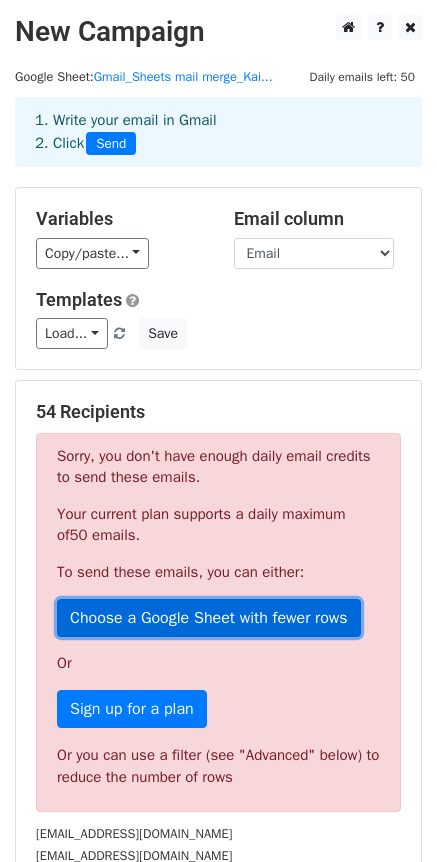 click on "Choose a Google Sheet with fewer rows" at bounding box center (209, 618) 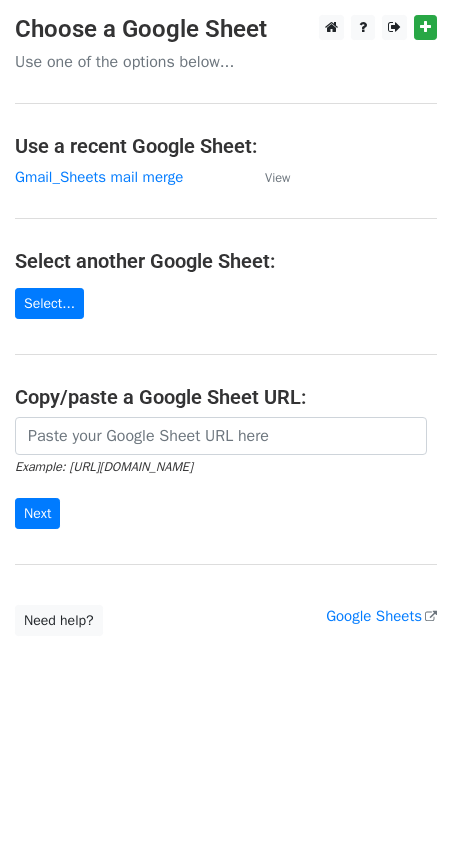 scroll, scrollTop: 0, scrollLeft: 0, axis: both 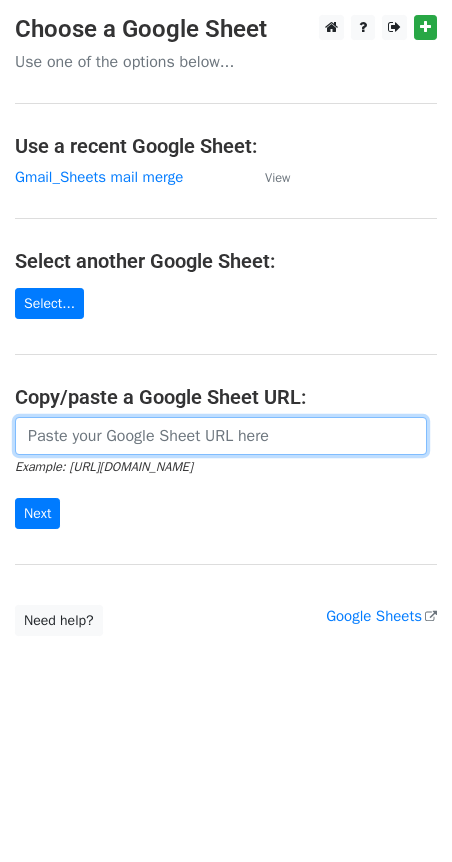 click at bounding box center (221, 436) 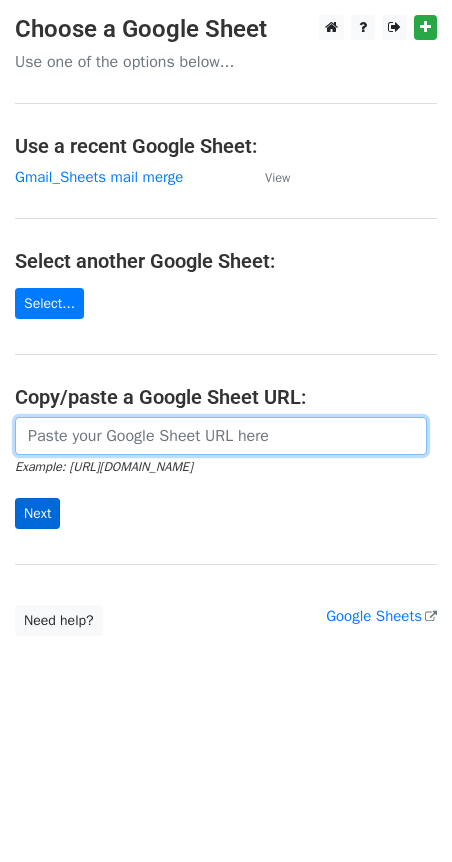 paste on "[URL][DOMAIN_NAME]" 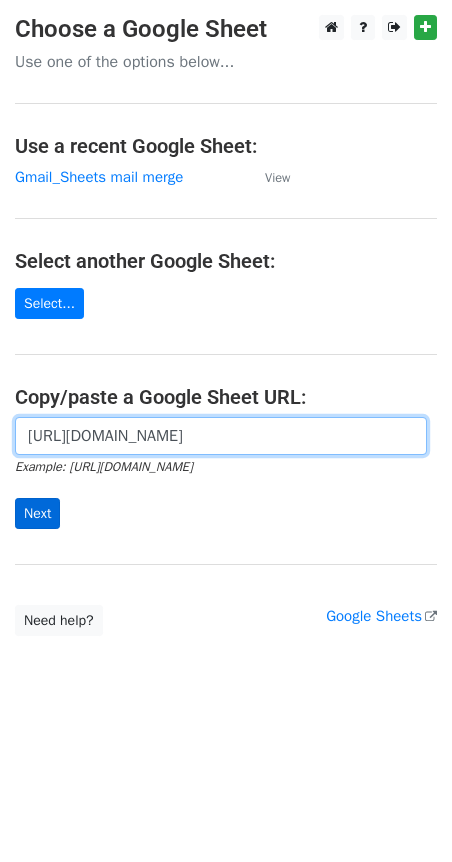 scroll, scrollTop: 0, scrollLeft: 622, axis: horizontal 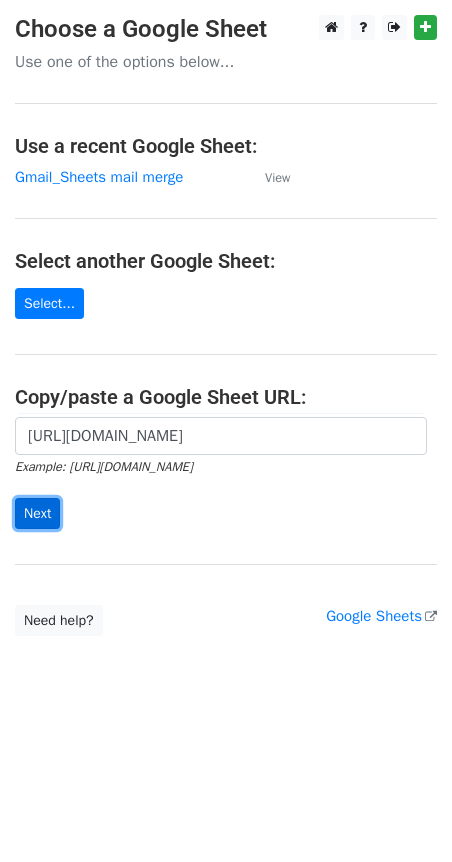 click on "Next" at bounding box center [37, 513] 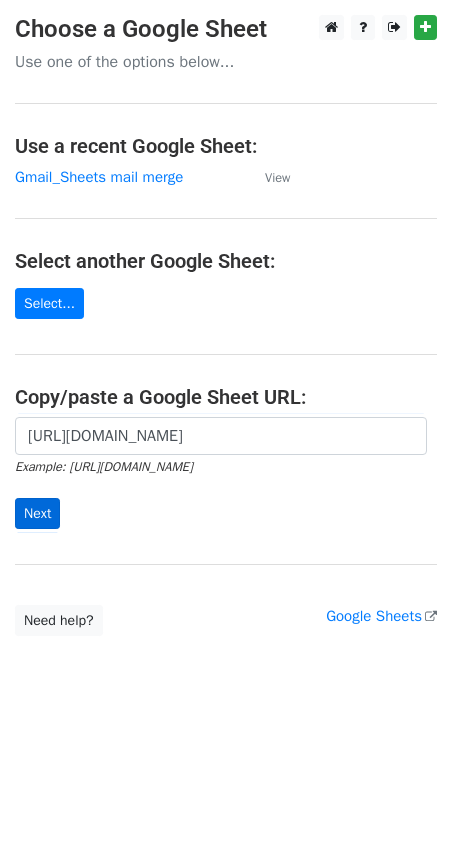 scroll, scrollTop: 0, scrollLeft: 0, axis: both 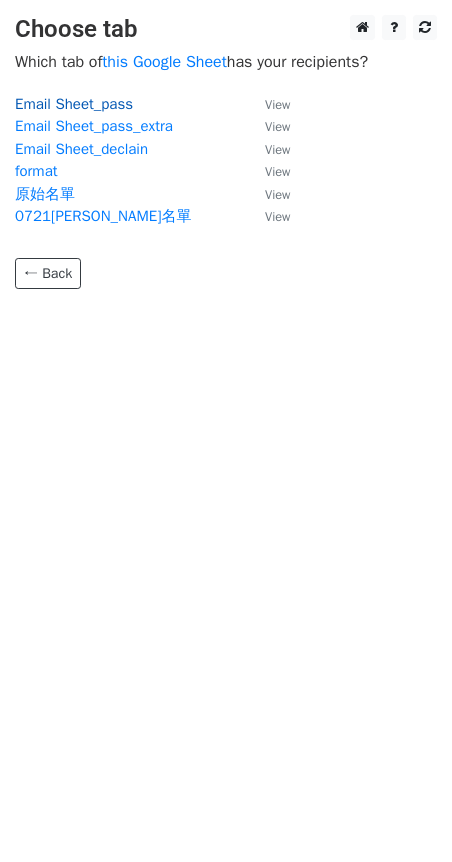 click on "Email Sheet_pass" at bounding box center (74, 104) 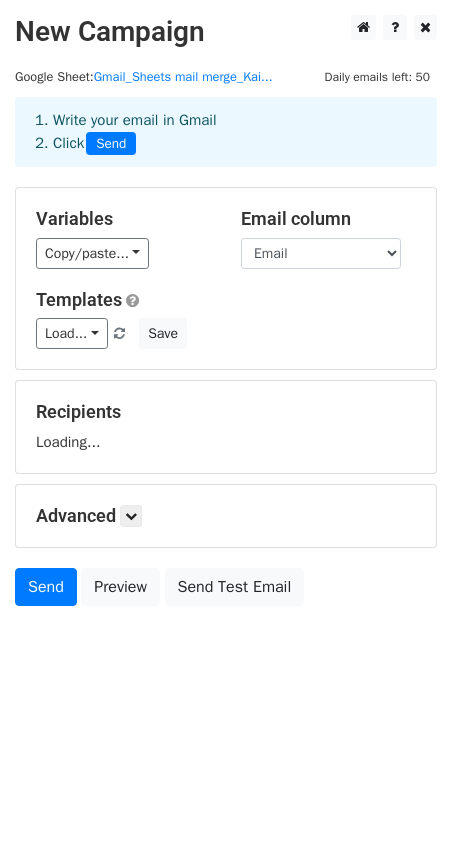scroll, scrollTop: 0, scrollLeft: 0, axis: both 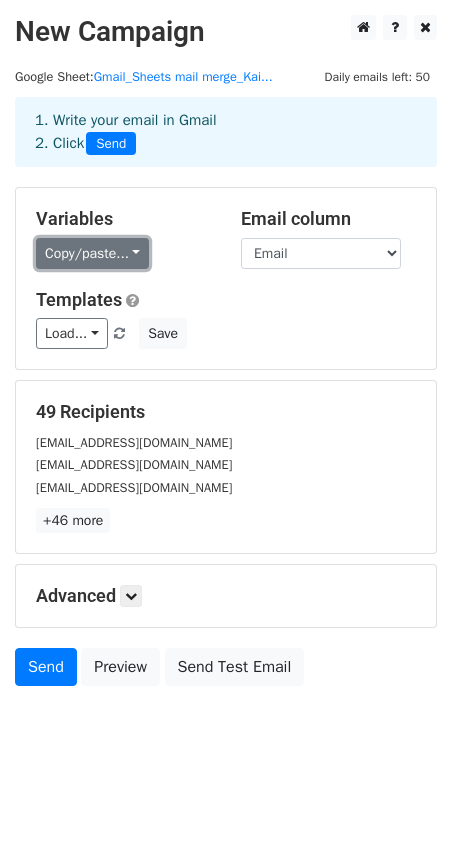 click on "Copy/paste..." at bounding box center [92, 253] 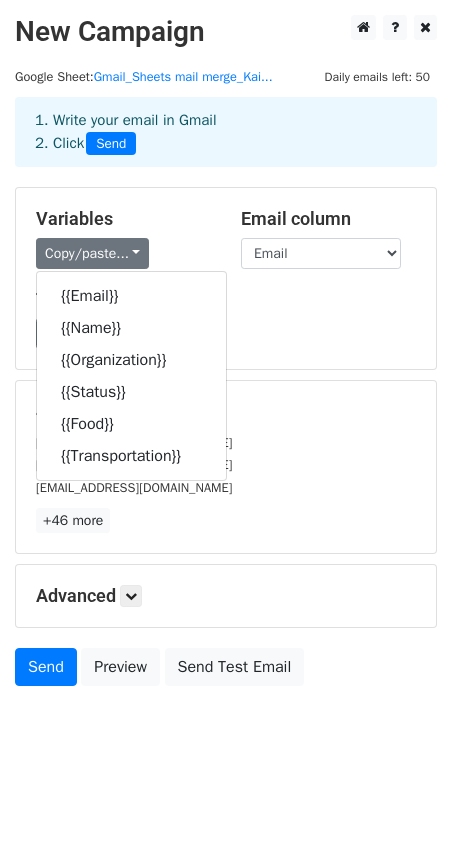 click on "Templates" at bounding box center [226, 300] 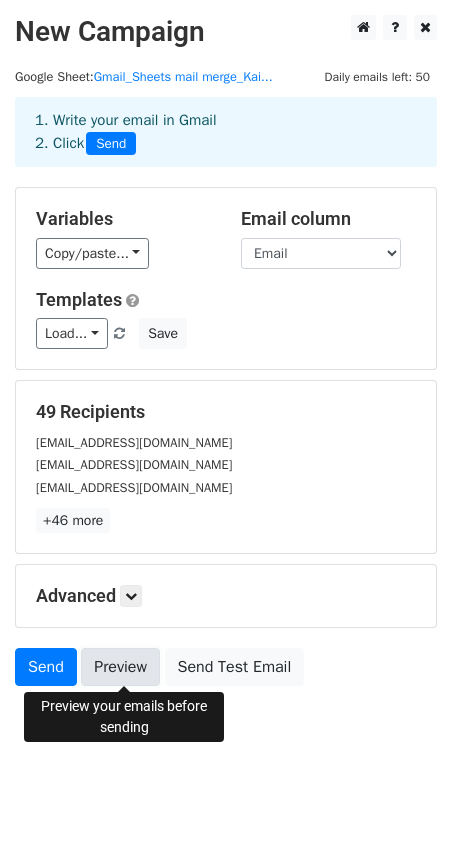 click on "Preview" at bounding box center (120, 667) 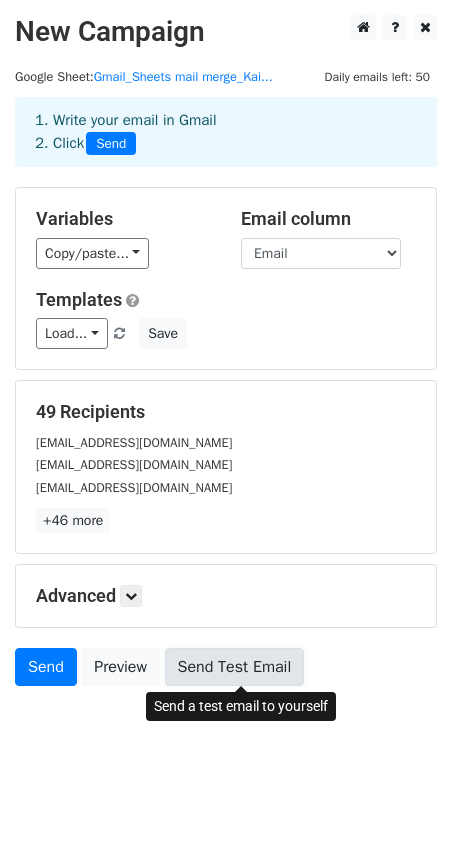 click on "Send Test Email" at bounding box center (235, 667) 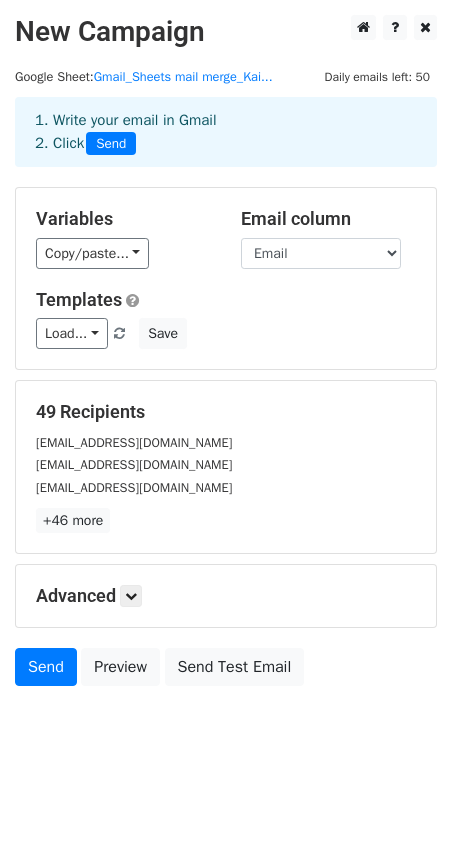 drag, startPoint x: 178, startPoint y: 774, endPoint x: 62, endPoint y: 772, distance: 116.01724 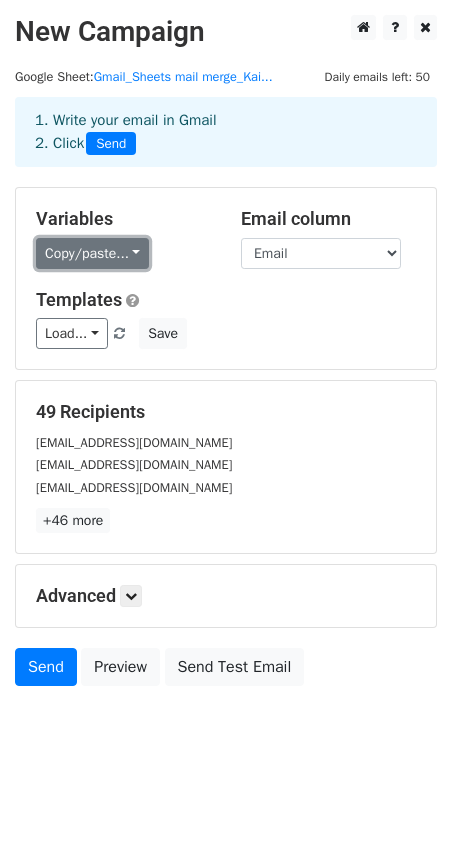 click on "Copy/paste..." at bounding box center [92, 253] 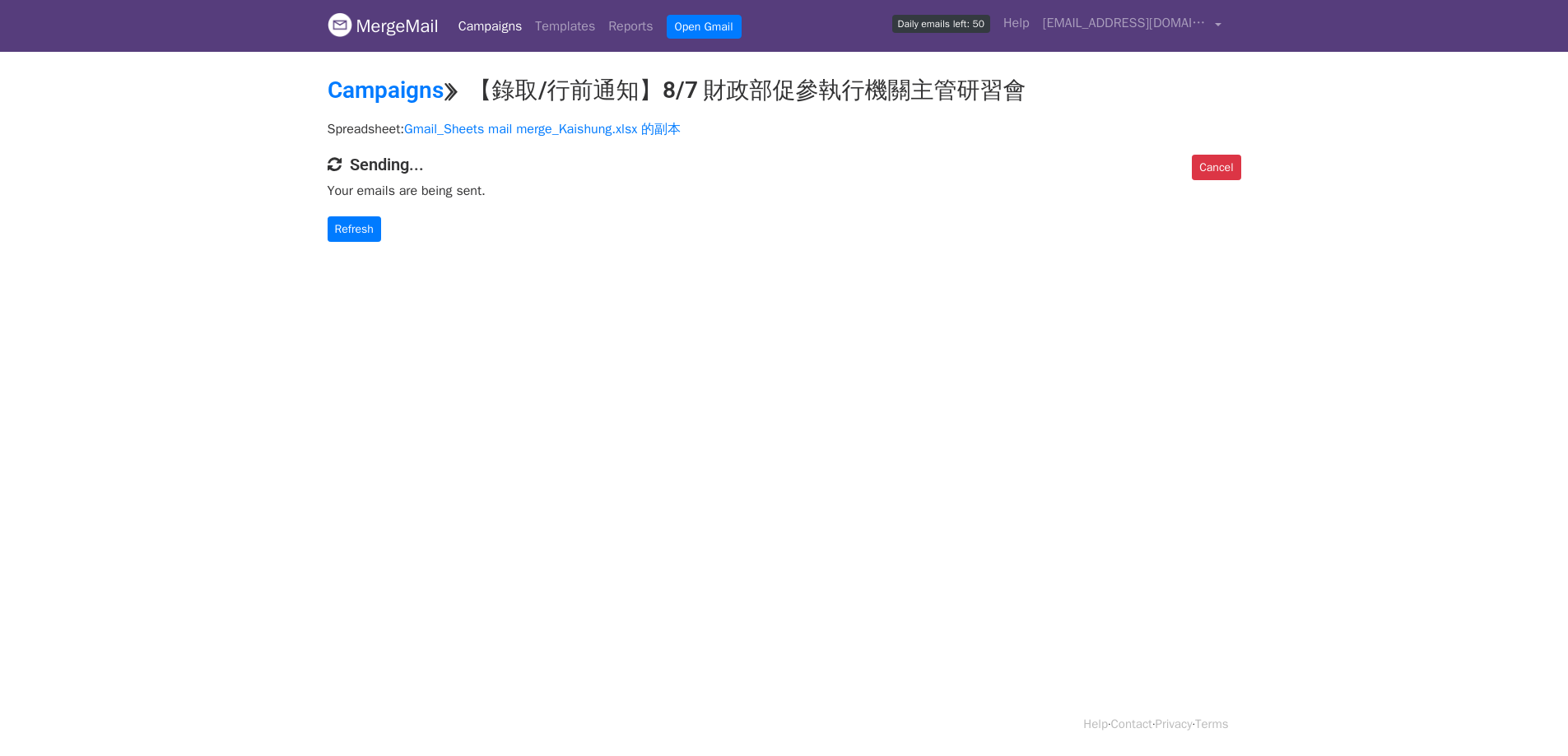 scroll, scrollTop: 0, scrollLeft: 0, axis: both 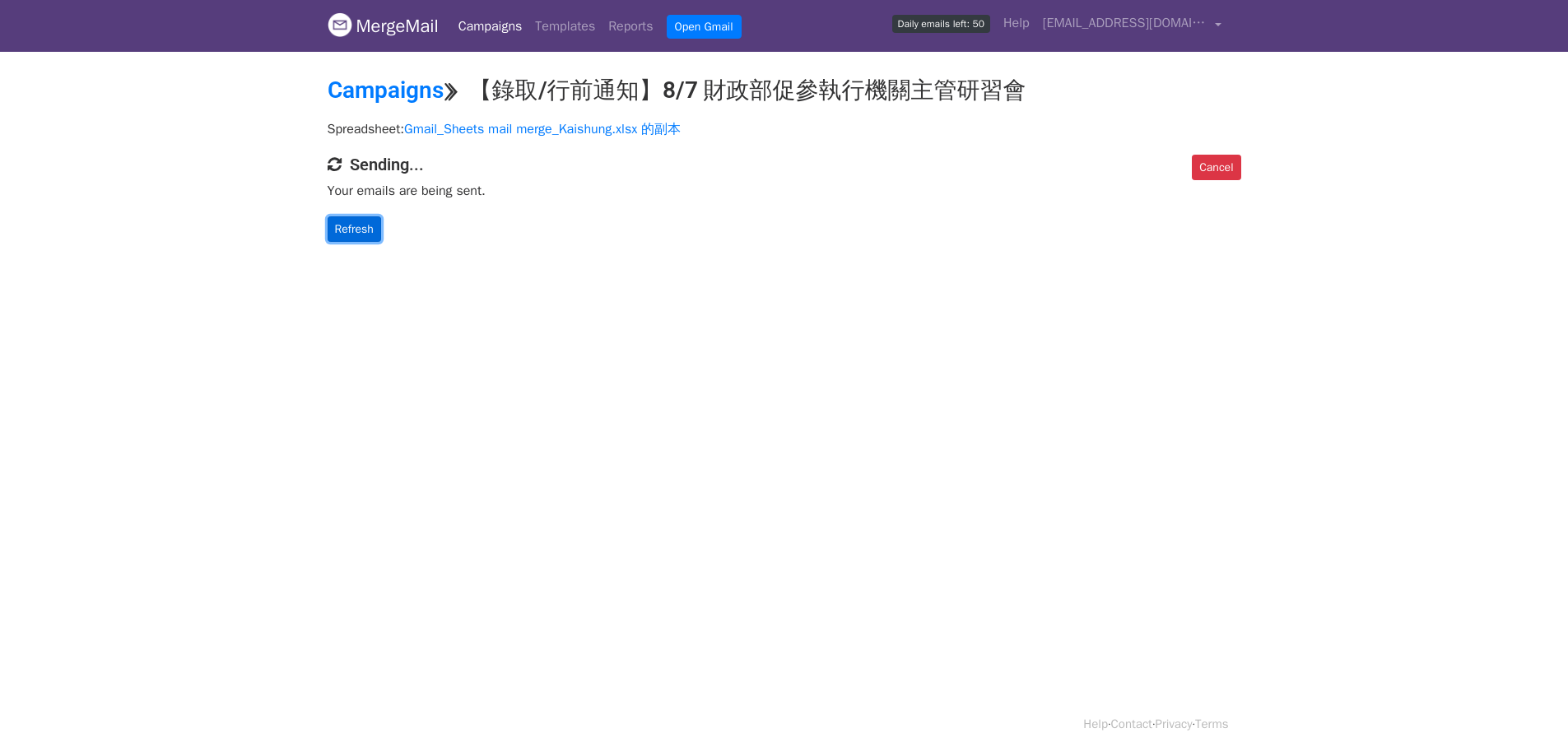 click on "Refresh" at bounding box center [354, 229] 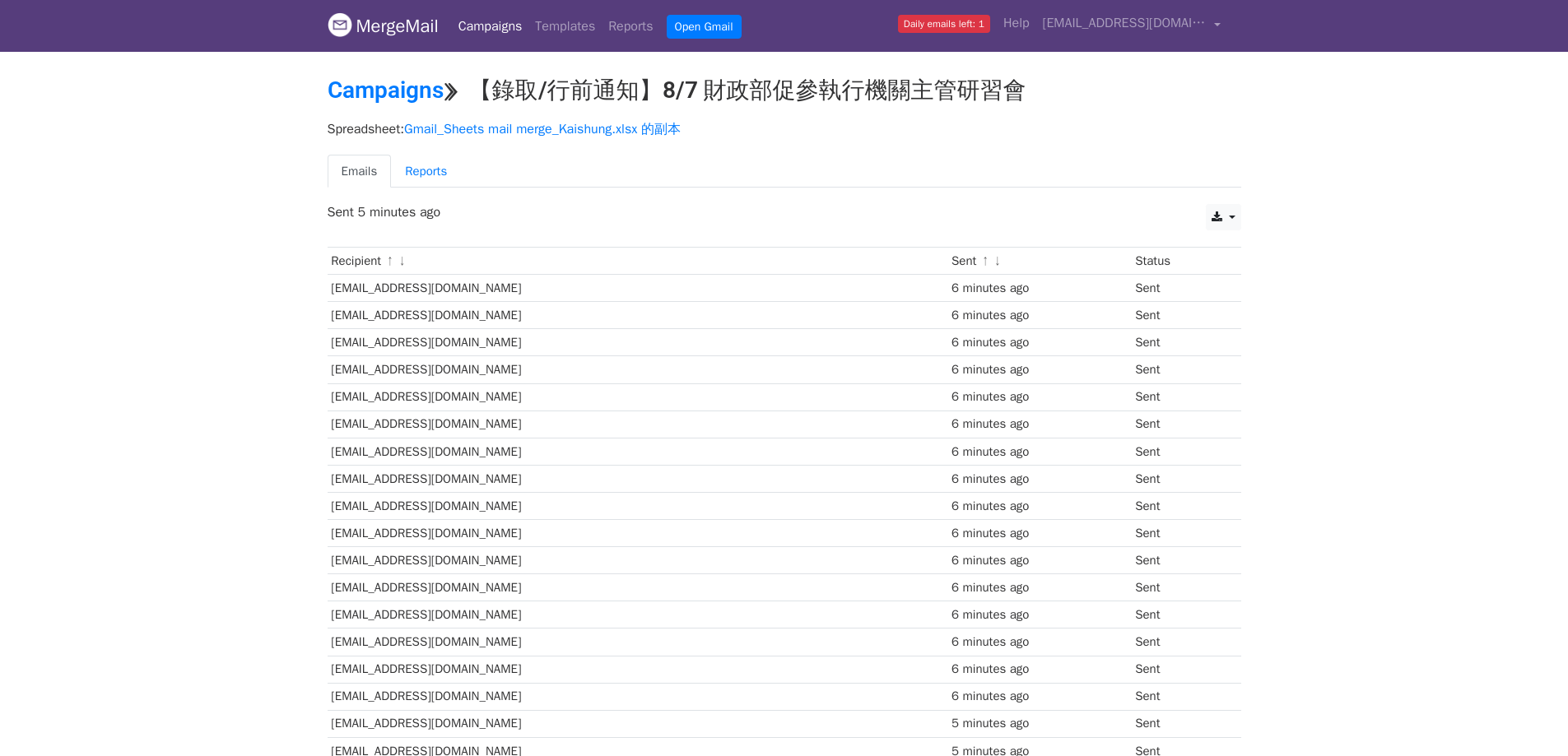 scroll, scrollTop: 0, scrollLeft: 0, axis: both 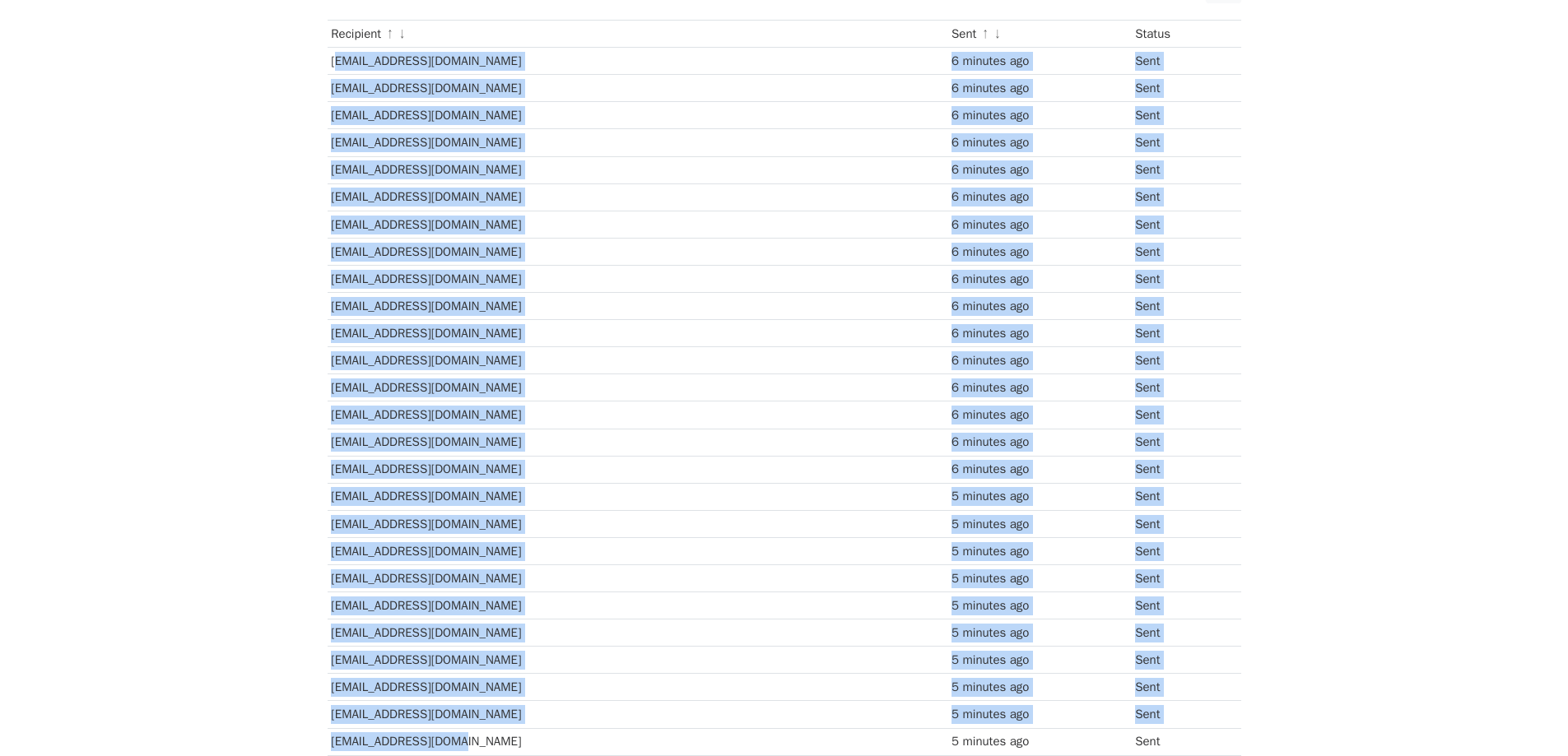 drag, startPoint x: 333, startPoint y: 109, endPoint x: 514, endPoint y: 743, distance: 659.33072 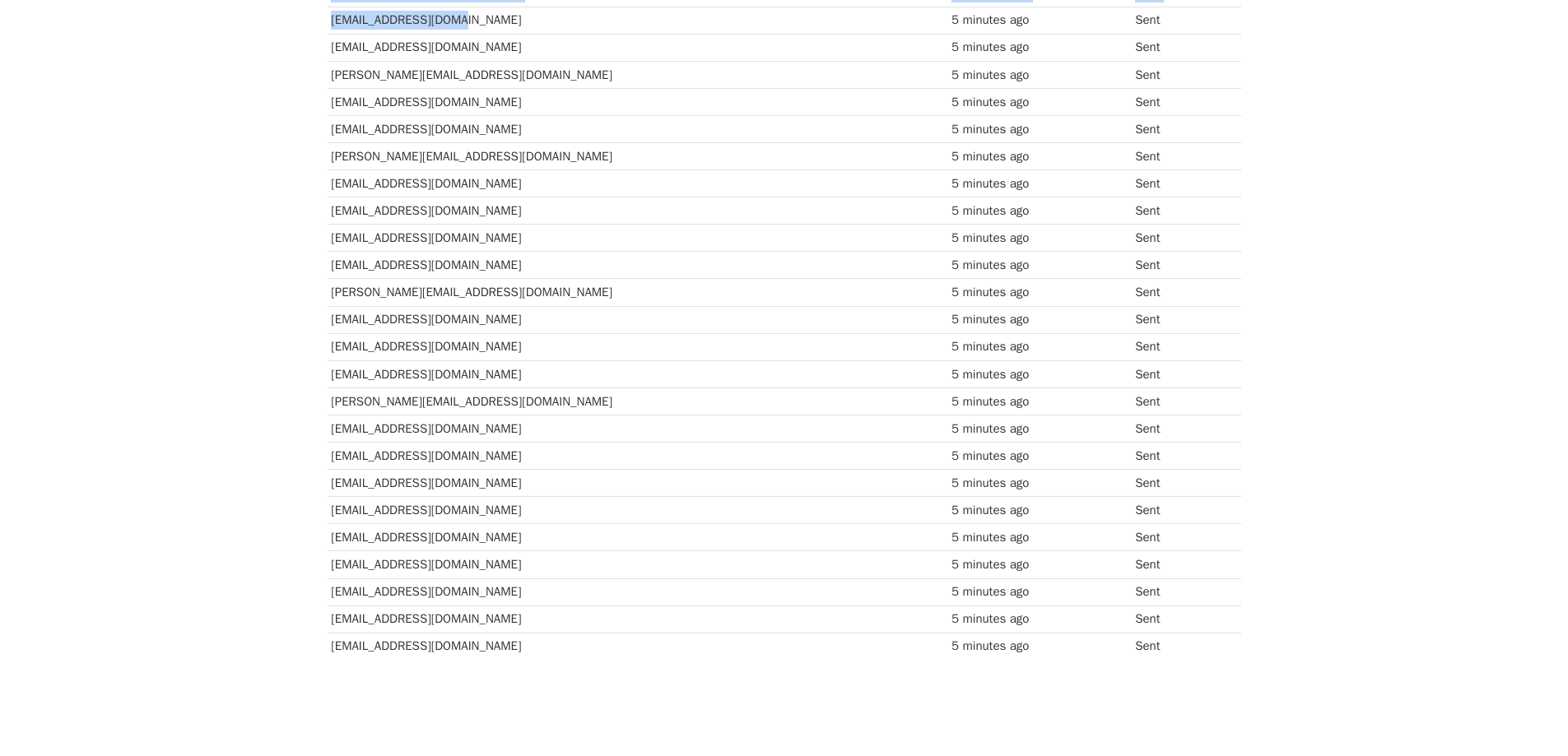 scroll, scrollTop: 967, scrollLeft: 0, axis: vertical 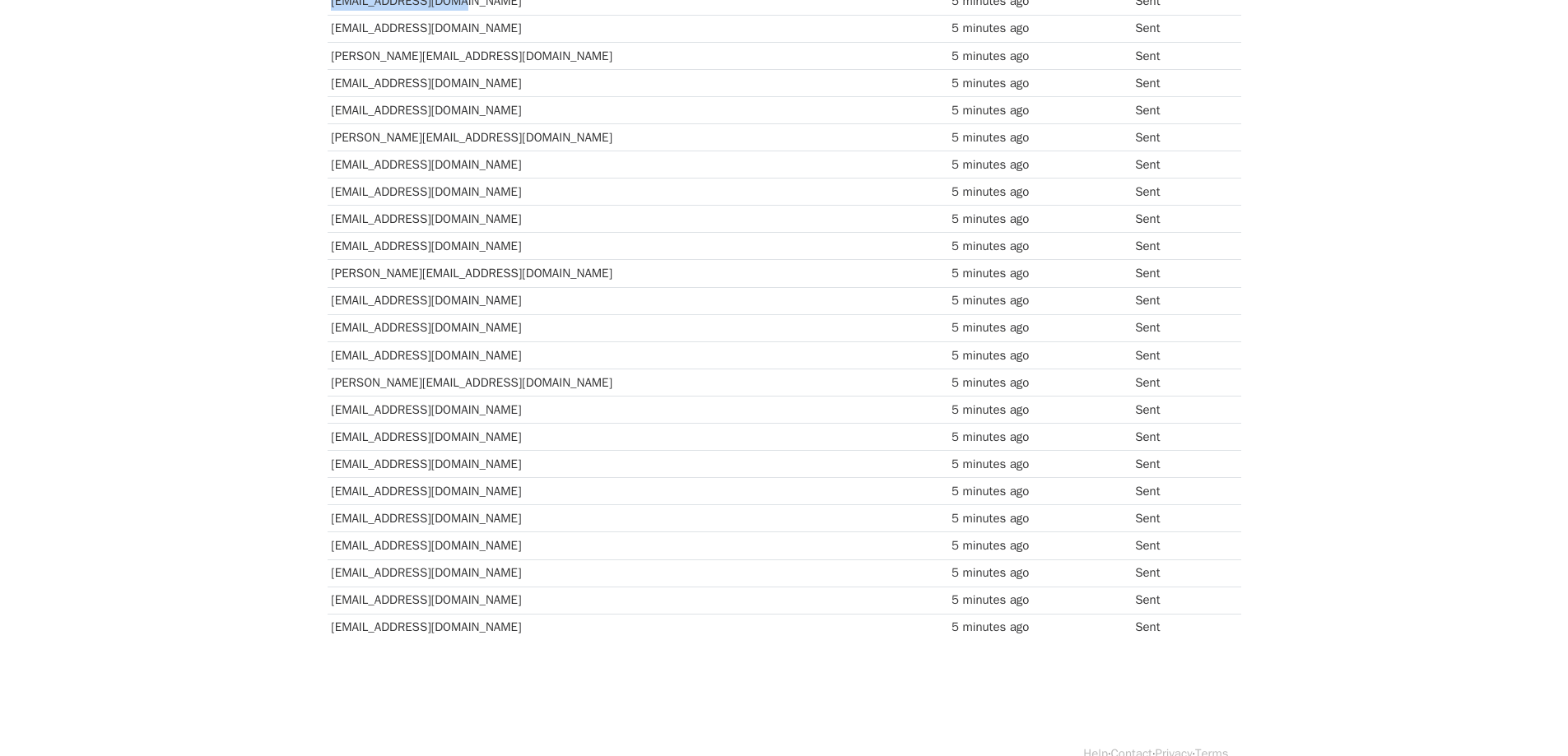 click on "Sent" at bounding box center [1177, 627] 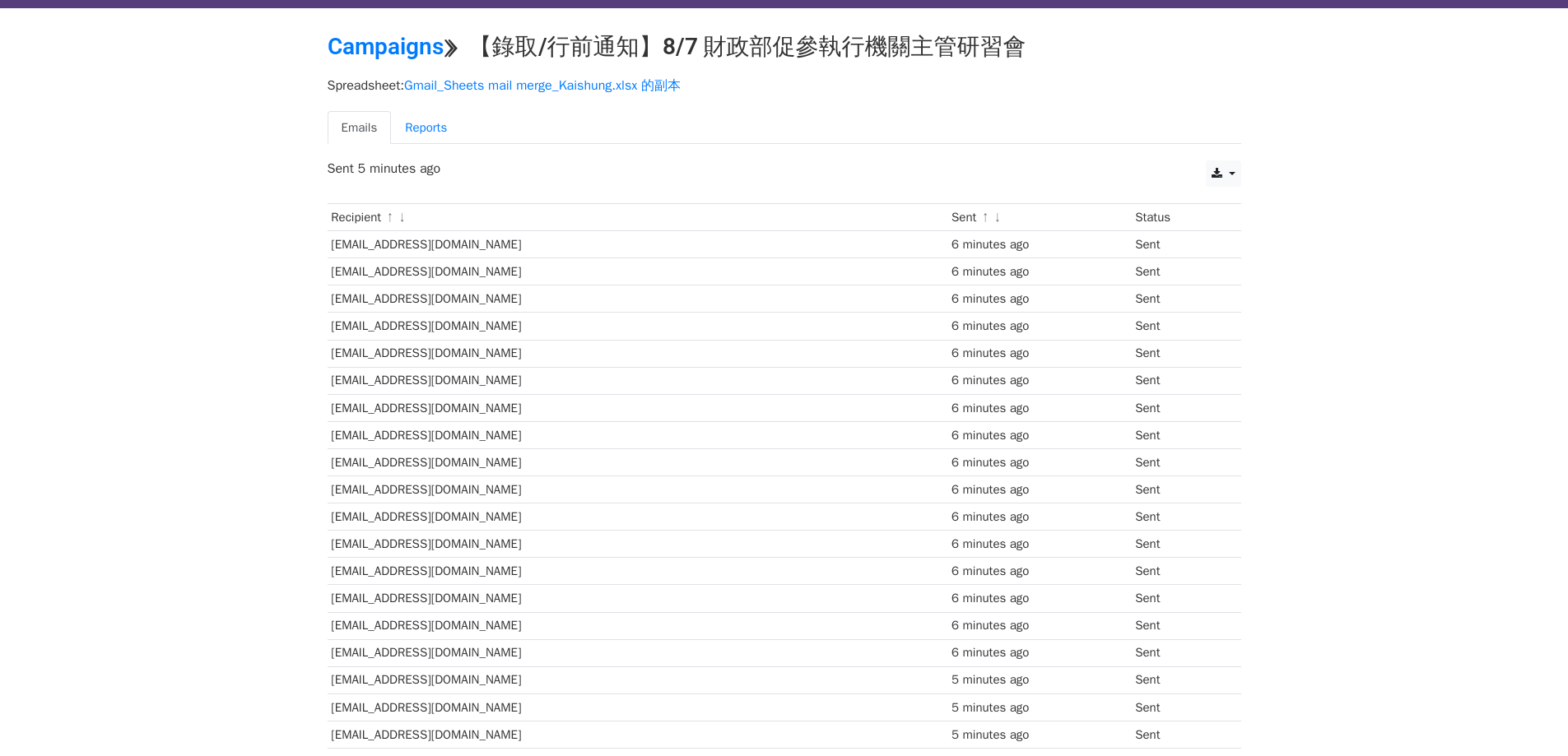 scroll, scrollTop: 0, scrollLeft: 0, axis: both 